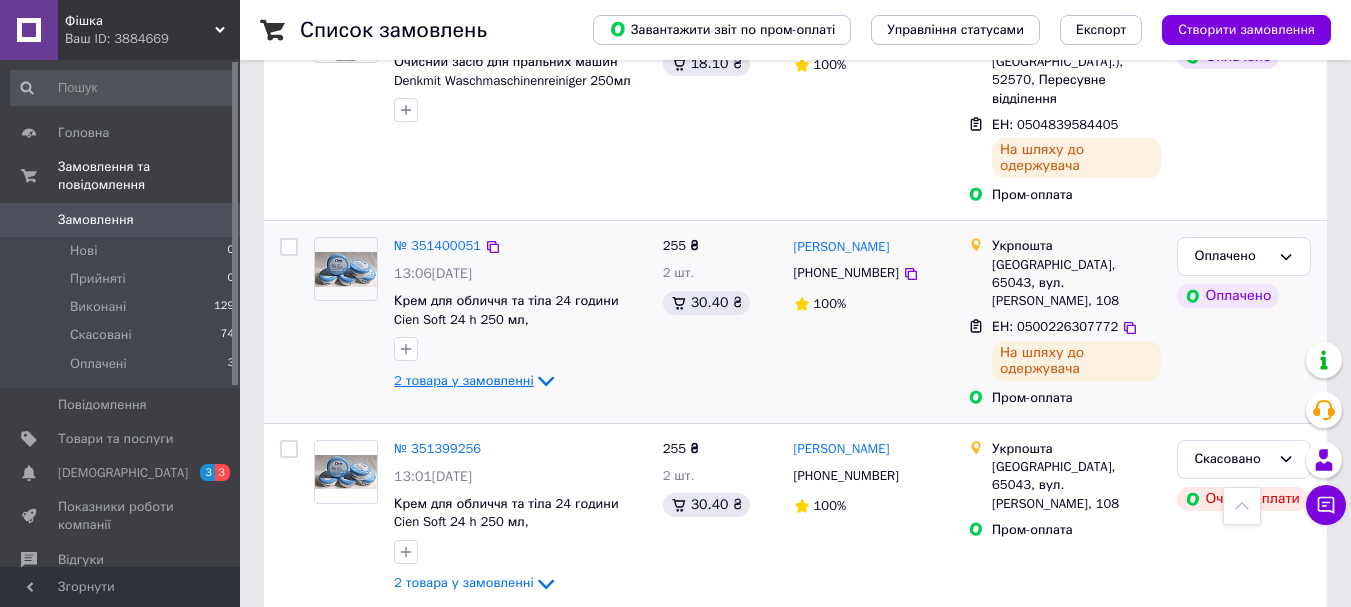 scroll, scrollTop: 200, scrollLeft: 0, axis: vertical 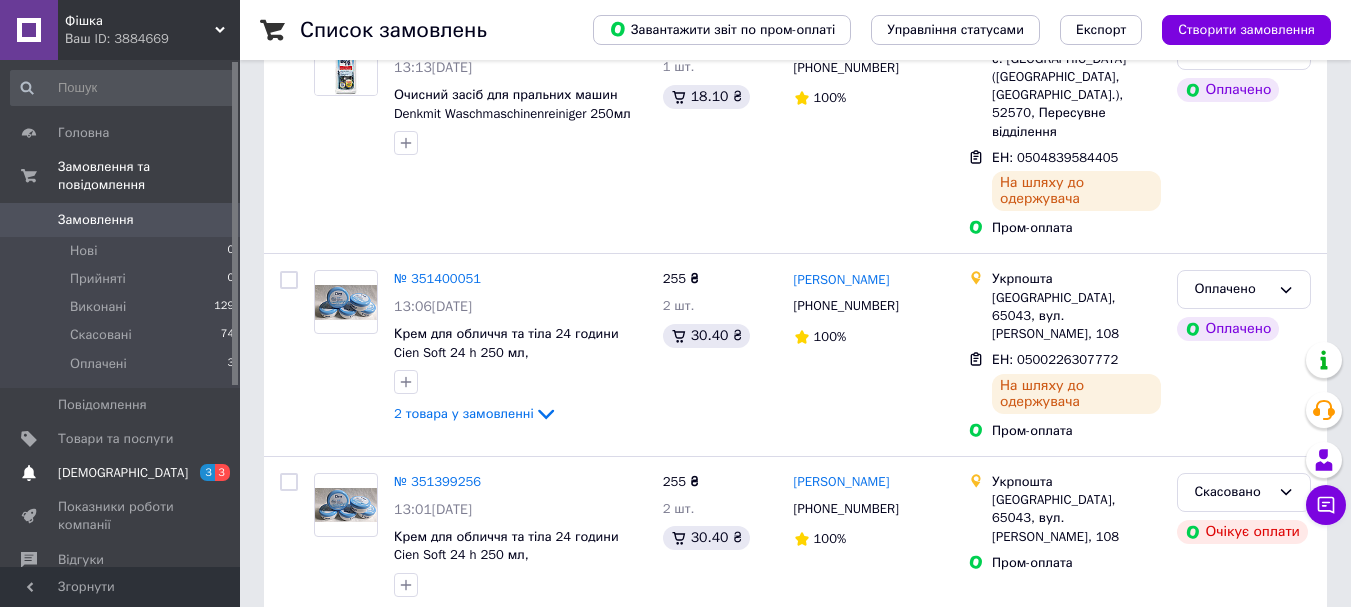 click on "[DEMOGRAPHIC_DATA]" at bounding box center [123, 473] 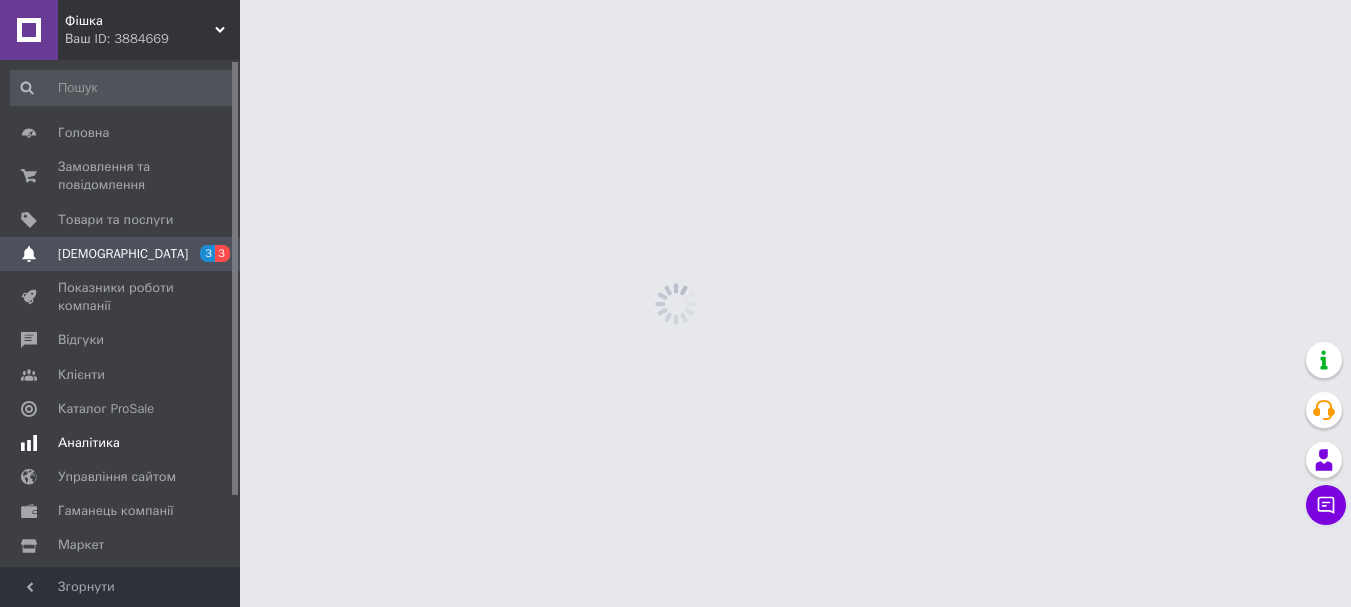 scroll, scrollTop: 0, scrollLeft: 0, axis: both 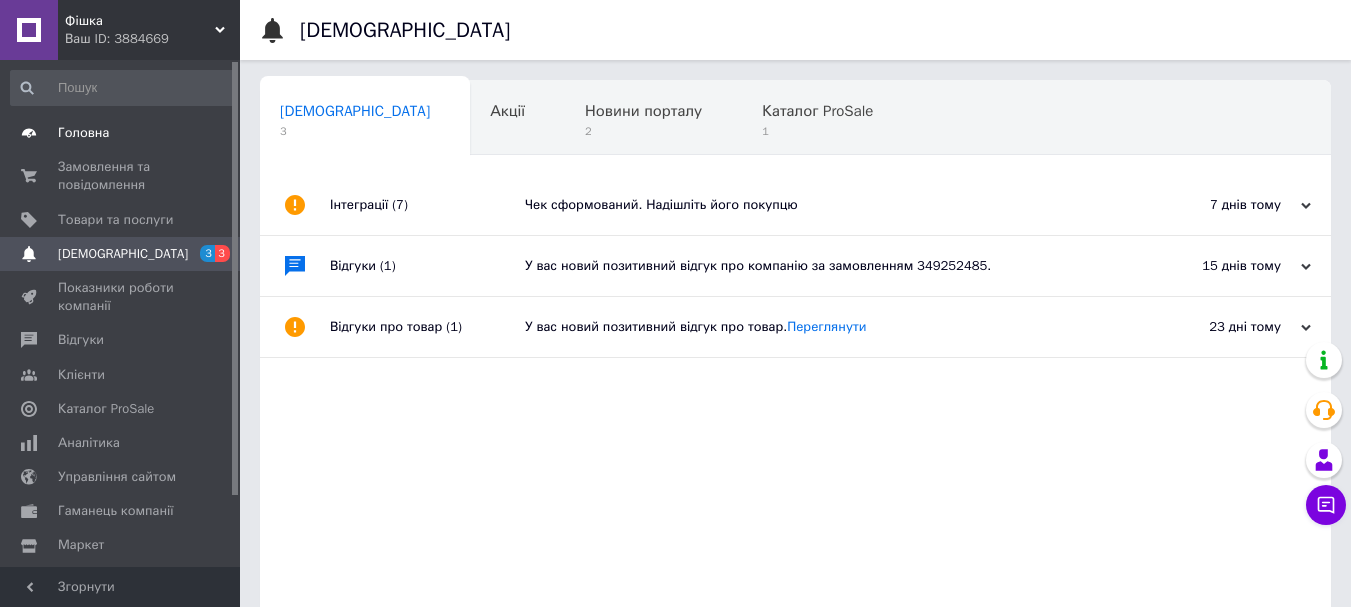 click on "Головна" at bounding box center (121, 133) 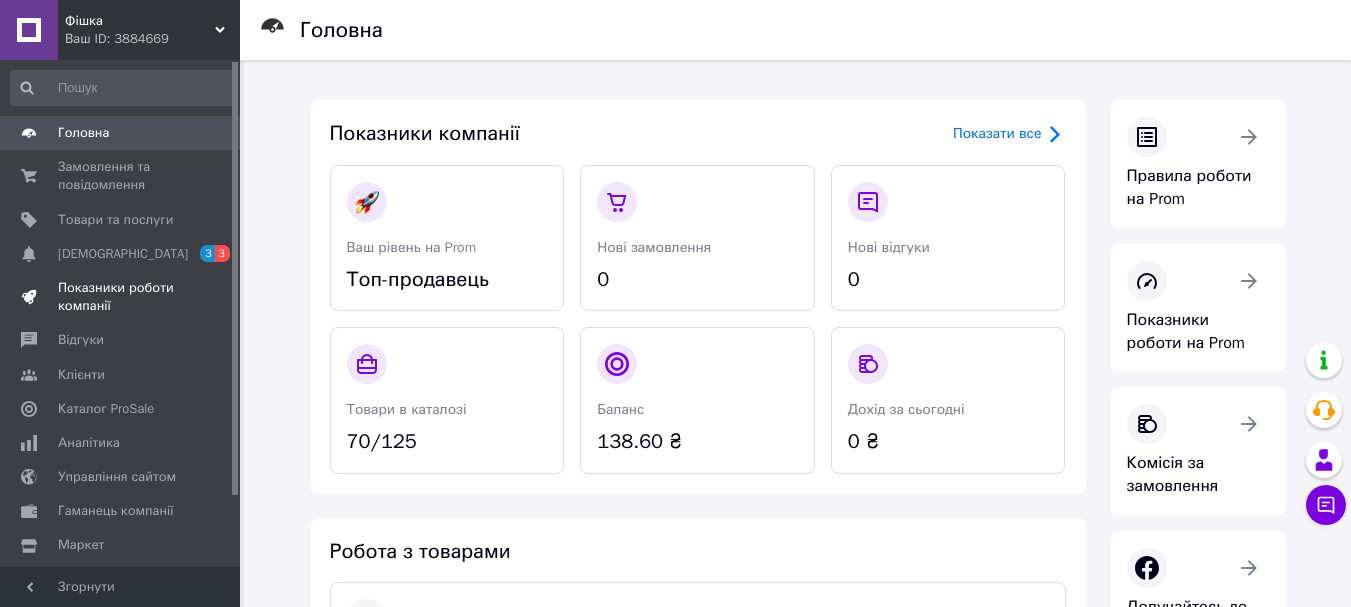 scroll, scrollTop: 82, scrollLeft: 0, axis: vertical 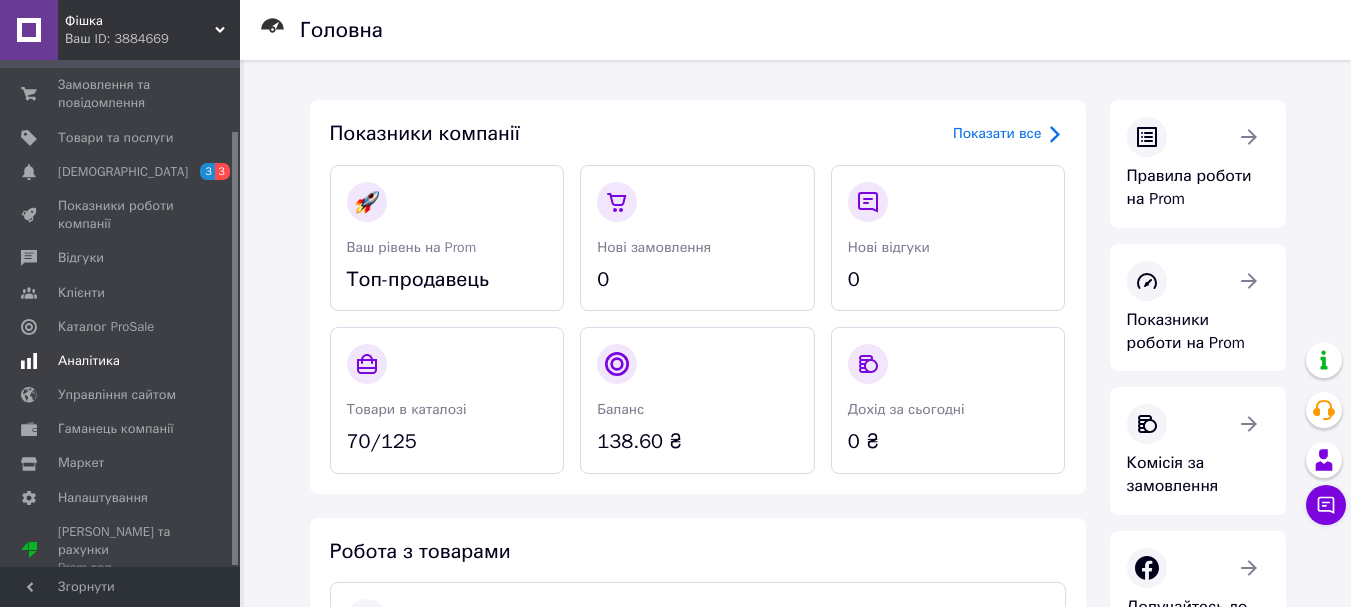 click on "Аналітика" at bounding box center [89, 361] 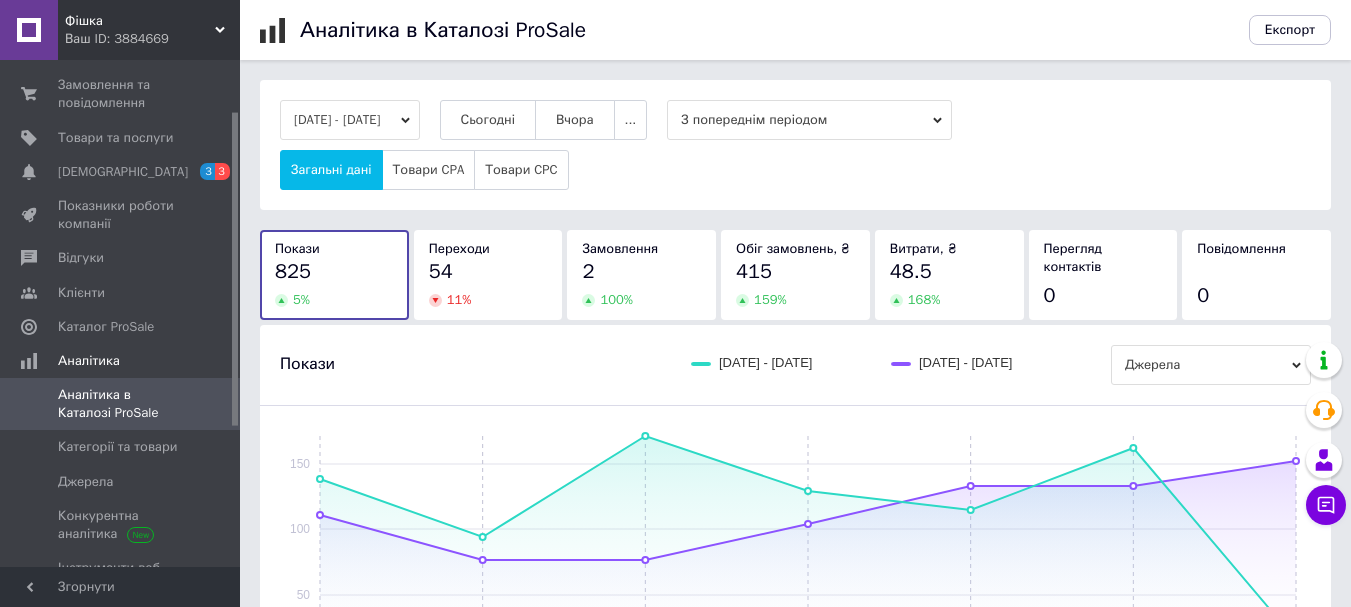 click 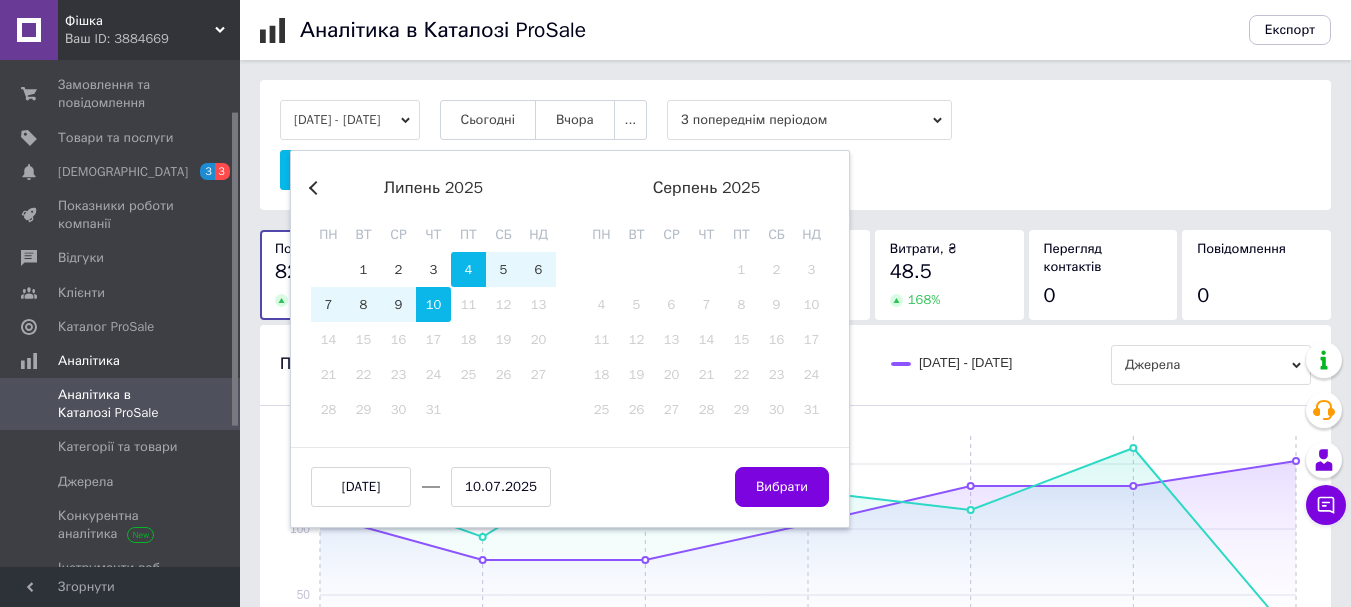 click on "Previous Month [DATE] пн вт ср чт пт сб нд 30 1 2 3 4 5 6 7 8 9 10 11 12 13 14 15 16 17 18 19 20 21 22 23 24 25 26 27 28 29 30 [DATE] вт ср чт пт сб нд 1 2 3 4 5 6 7 8 9 10 11 12 13 14 15 16 17 18 19 20 21 22 23 24 25 26 27 28 29 30 31 [DATE] [DATE] Вибрати" at bounding box center (570, 339) 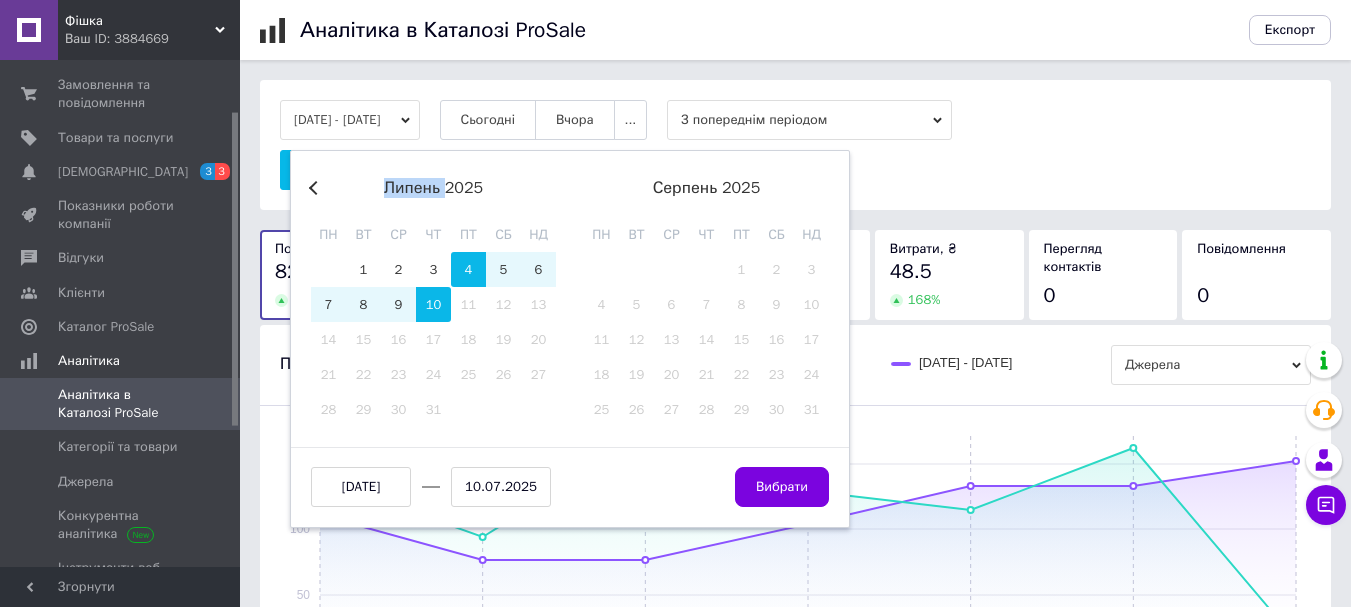 click on "Previous Month [DATE] пн вт ср чт пт сб нд 30 1 2 3 4 5 6 7 8 9 10 11 12 13 14 15 16 17 18 19 20 21 22 23 24 25 26 27 28 29 30 [DATE] вт ср чт пт сб нд 1 2 3 4 5 6 7 8 9 10 11 12 13 14 15 16 17 18 19 20 21 22 23 24 25 26 27 28 29 30 31 [DATE] [DATE] Вибрати" at bounding box center [570, 339] 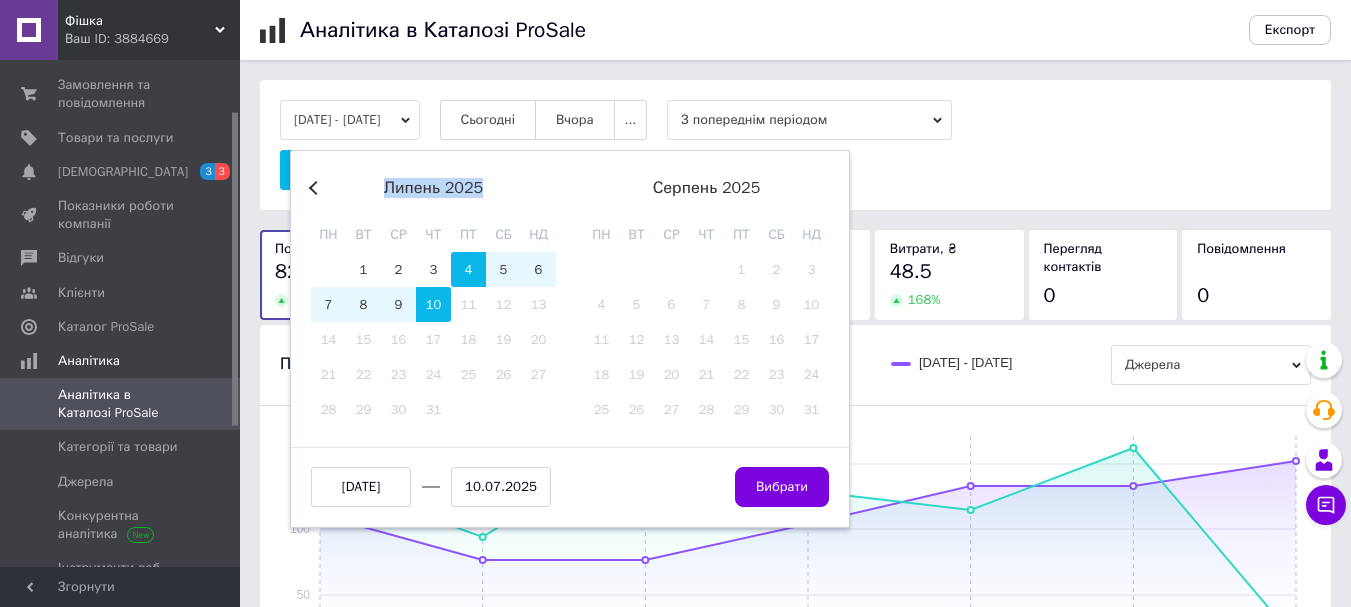 click on "Previous Month [DATE] пн вт ср чт пт сб нд 30 1 2 3 4 5 6 7 8 9 10 11 12 13 14 15 16 17 18 19 20 21 22 23 24 25 26 27 28 29 30 [DATE] вт ср чт пт сб нд 1 2 3 4 5 6 7 8 9 10 11 12 13 14 15 16 17 18 19 20 21 22 23 24 25 26 27 28 29 30 31 [DATE] [DATE] Вибрати" at bounding box center [570, 339] 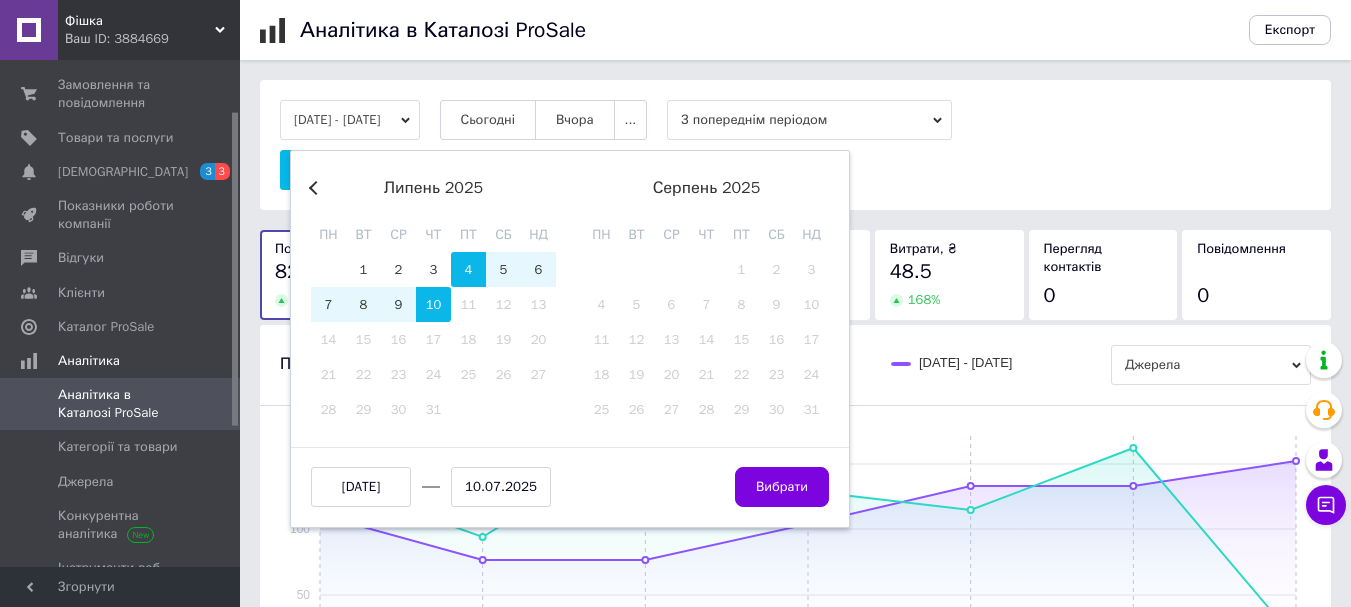 drag, startPoint x: 341, startPoint y: 485, endPoint x: 322, endPoint y: 486, distance: 19.026299 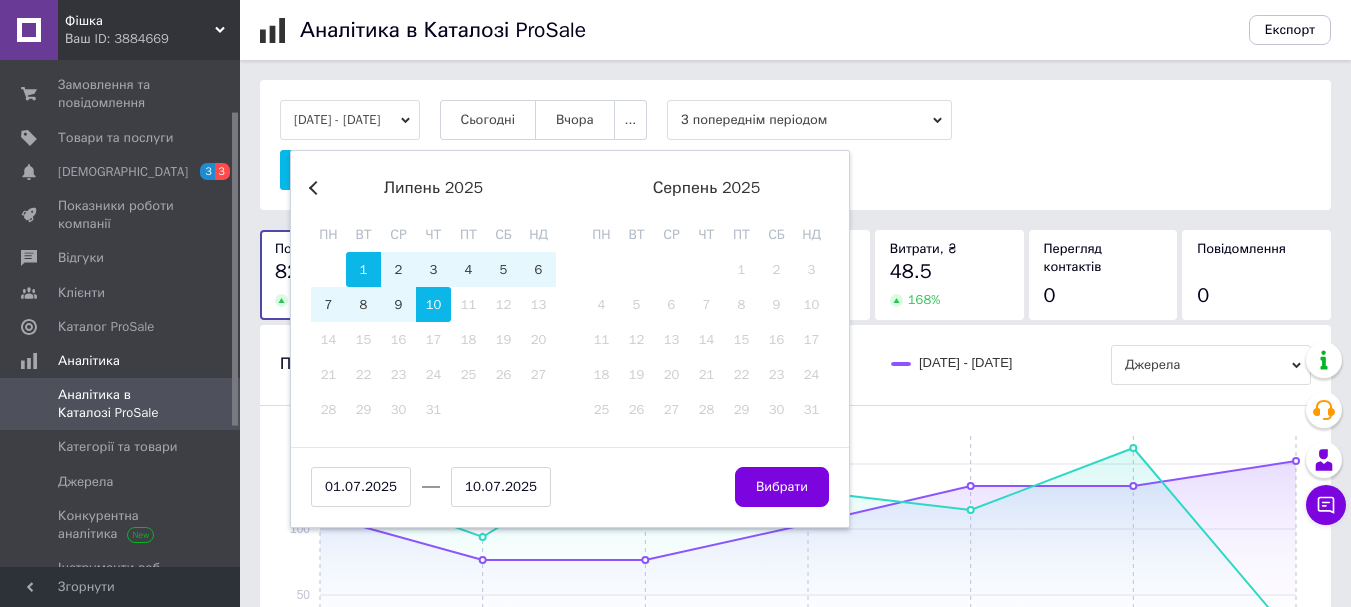 click on "01.07.2025" at bounding box center [361, 487] 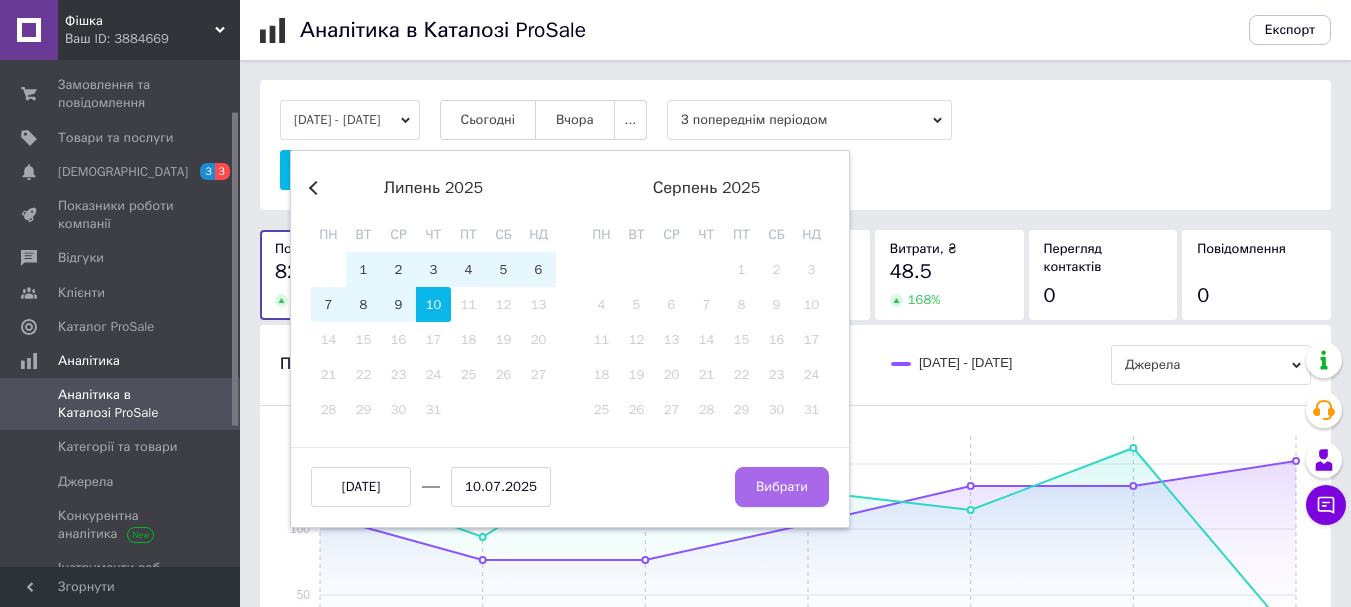 type on "[DATE]" 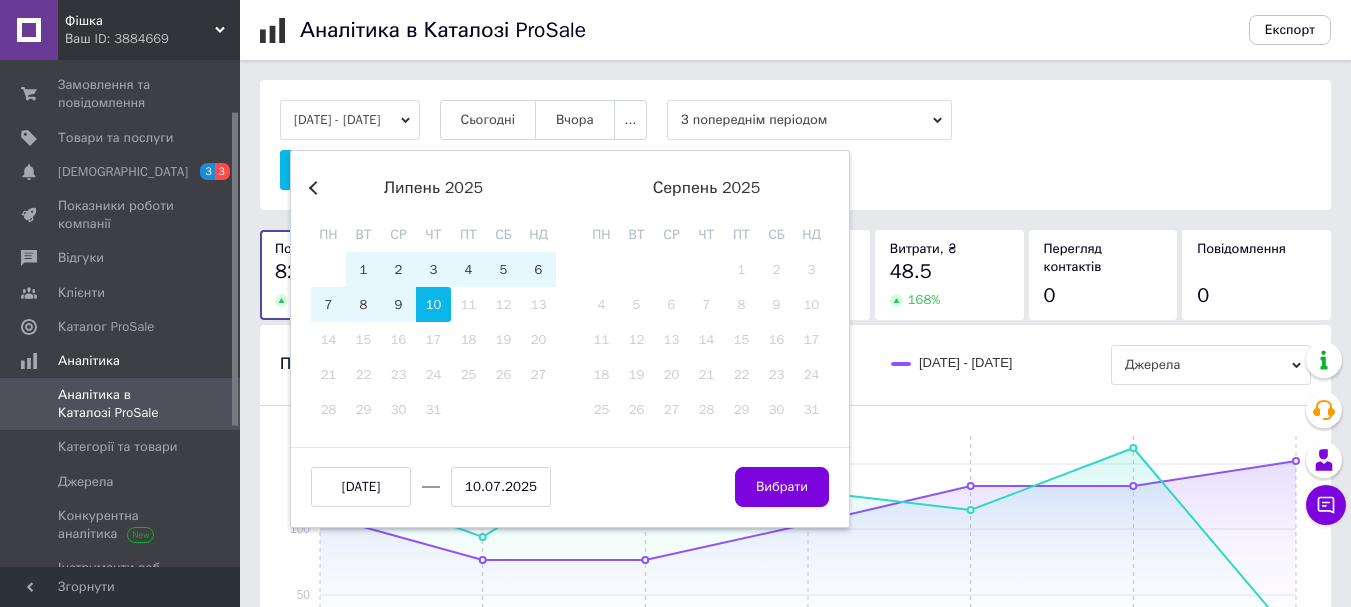 click on "Вибрати" at bounding box center [782, 487] 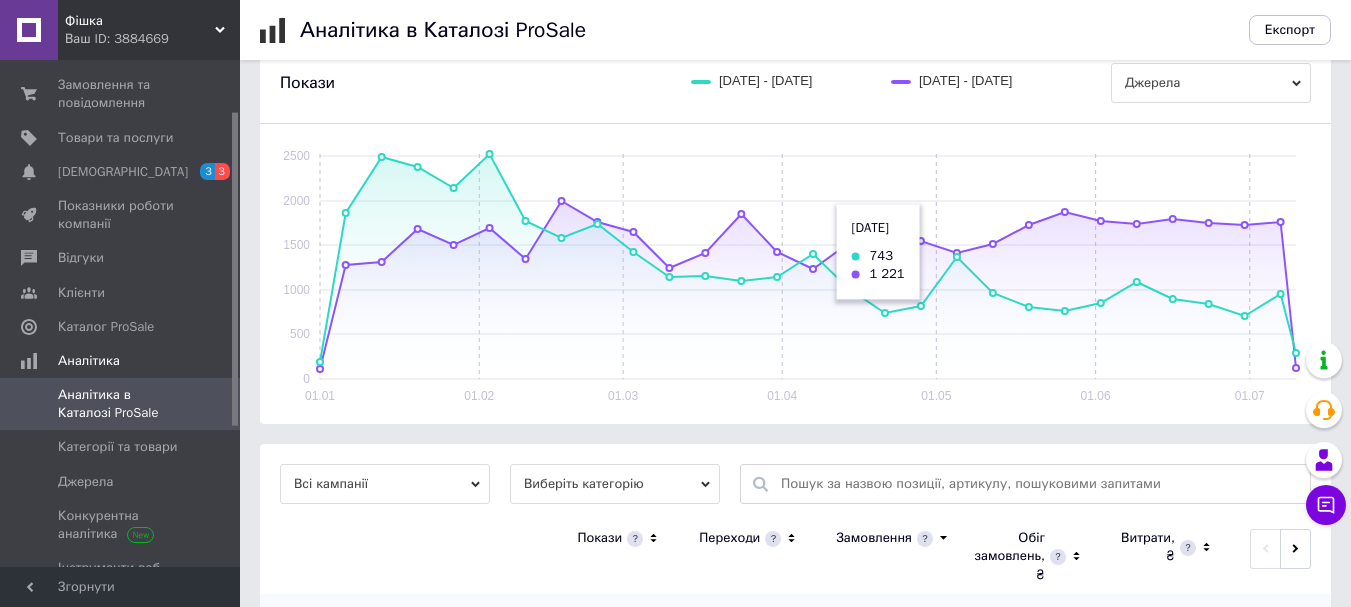scroll, scrollTop: 395, scrollLeft: 0, axis: vertical 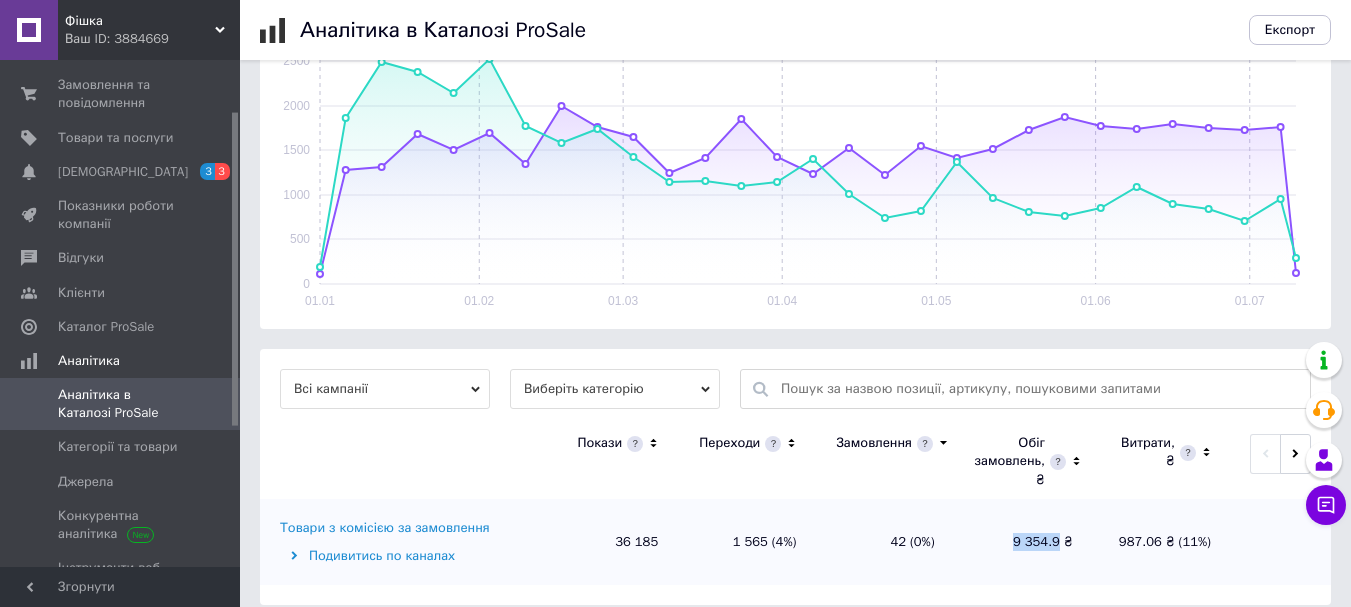 drag, startPoint x: 1062, startPoint y: 522, endPoint x: 1000, endPoint y: 521, distance: 62.008064 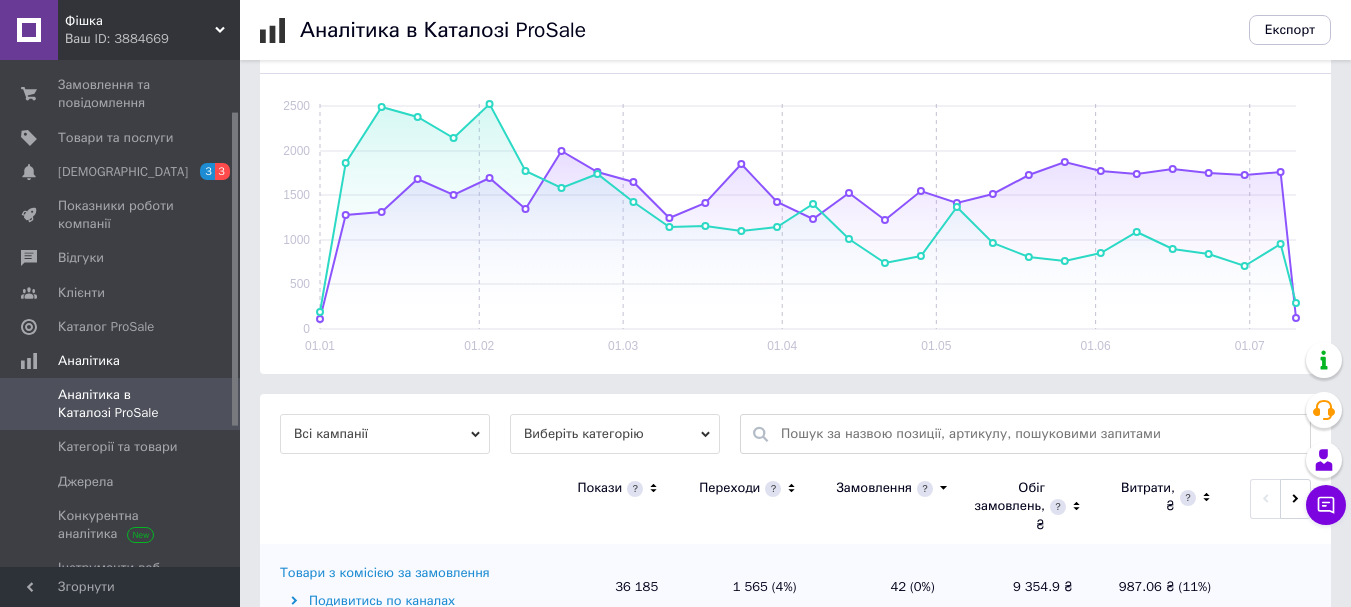 scroll, scrollTop: 395, scrollLeft: 0, axis: vertical 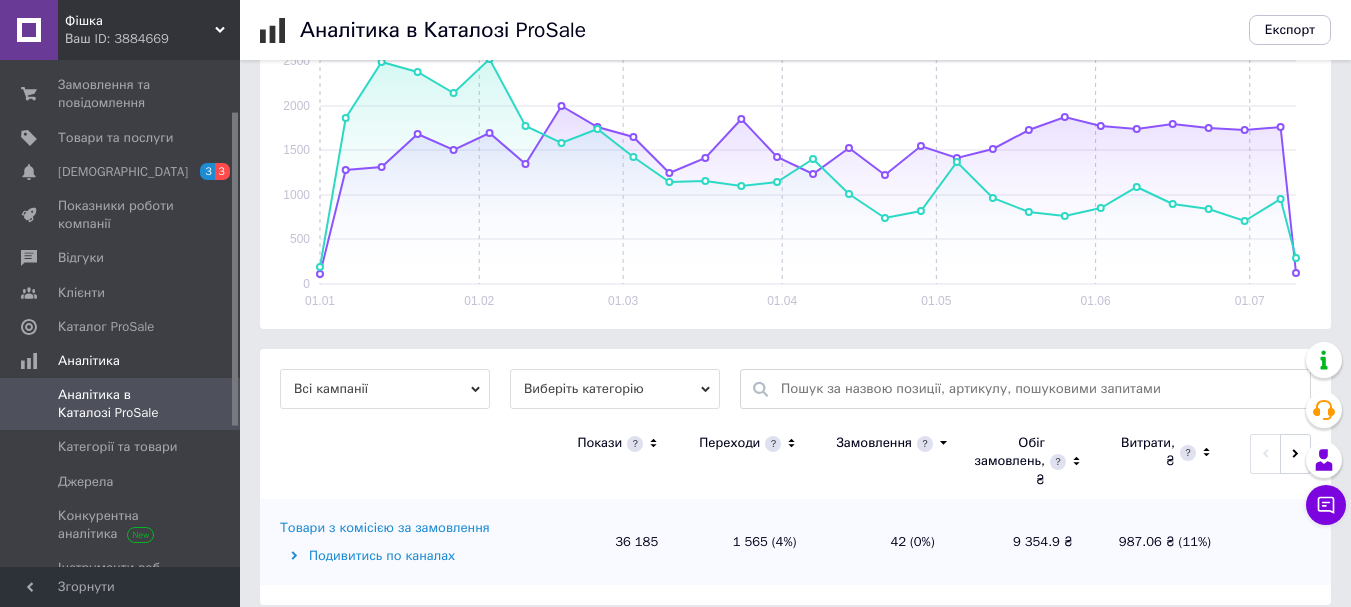 click on "36 185" at bounding box center [609, 542] 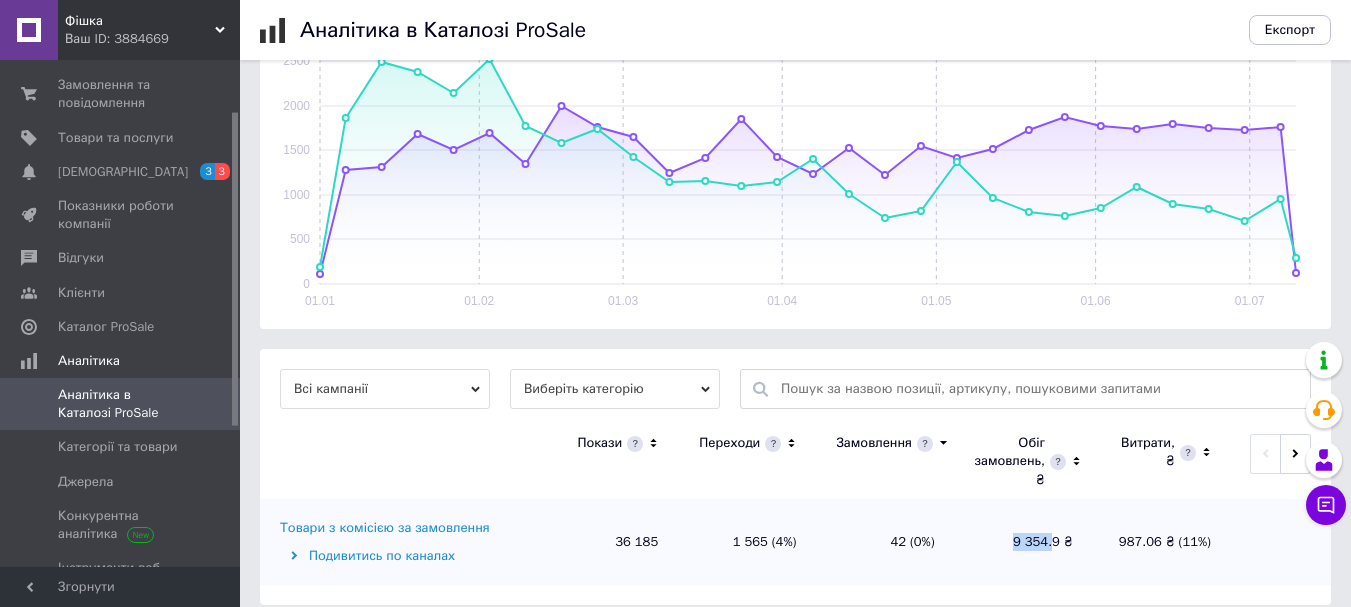 drag, startPoint x: 1022, startPoint y: 521, endPoint x: 1055, endPoint y: 519, distance: 33.06055 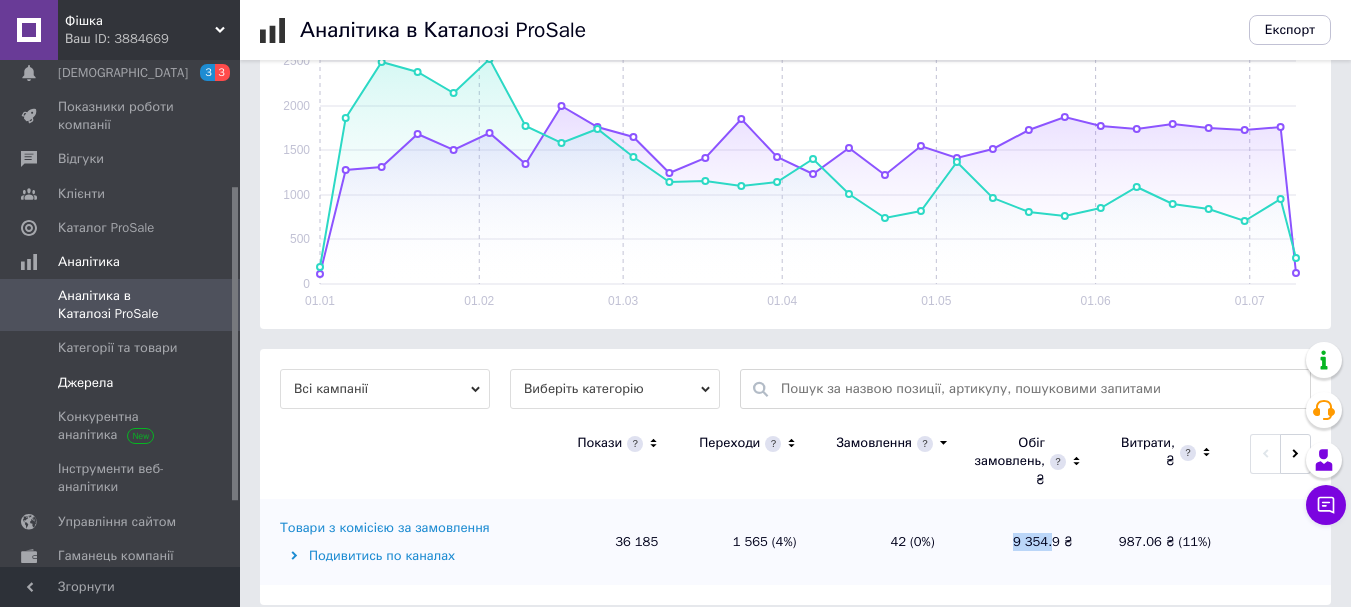 scroll, scrollTop: 282, scrollLeft: 0, axis: vertical 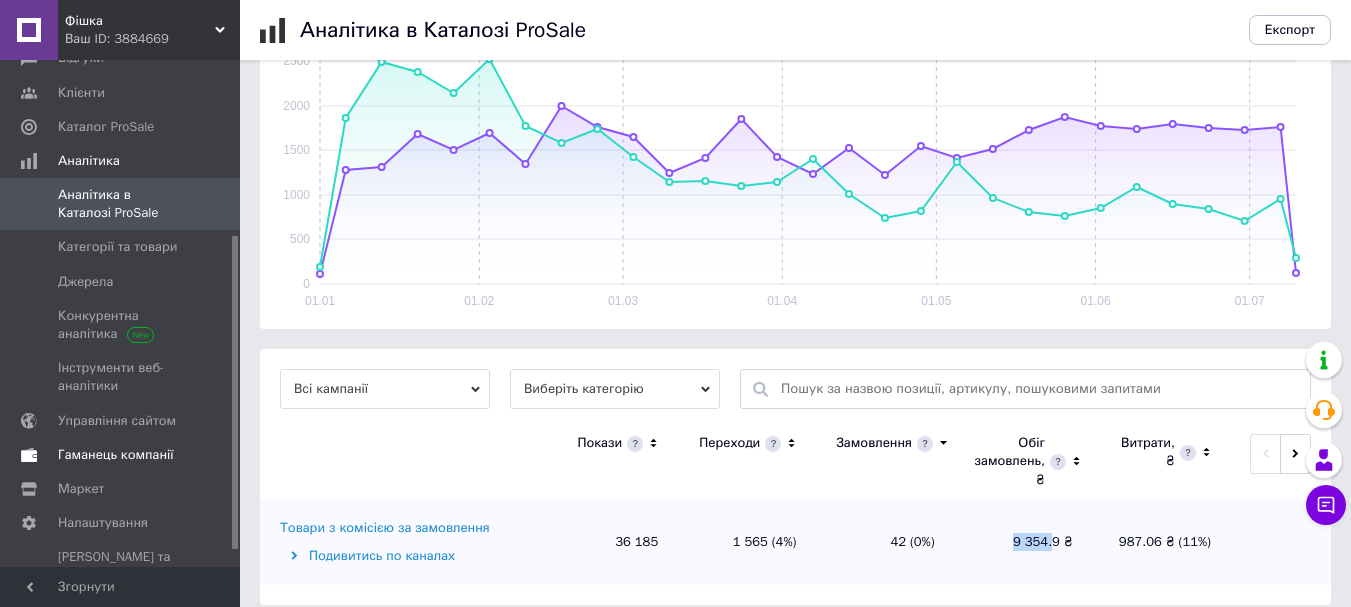 click on "Гаманець компанії" at bounding box center (116, 455) 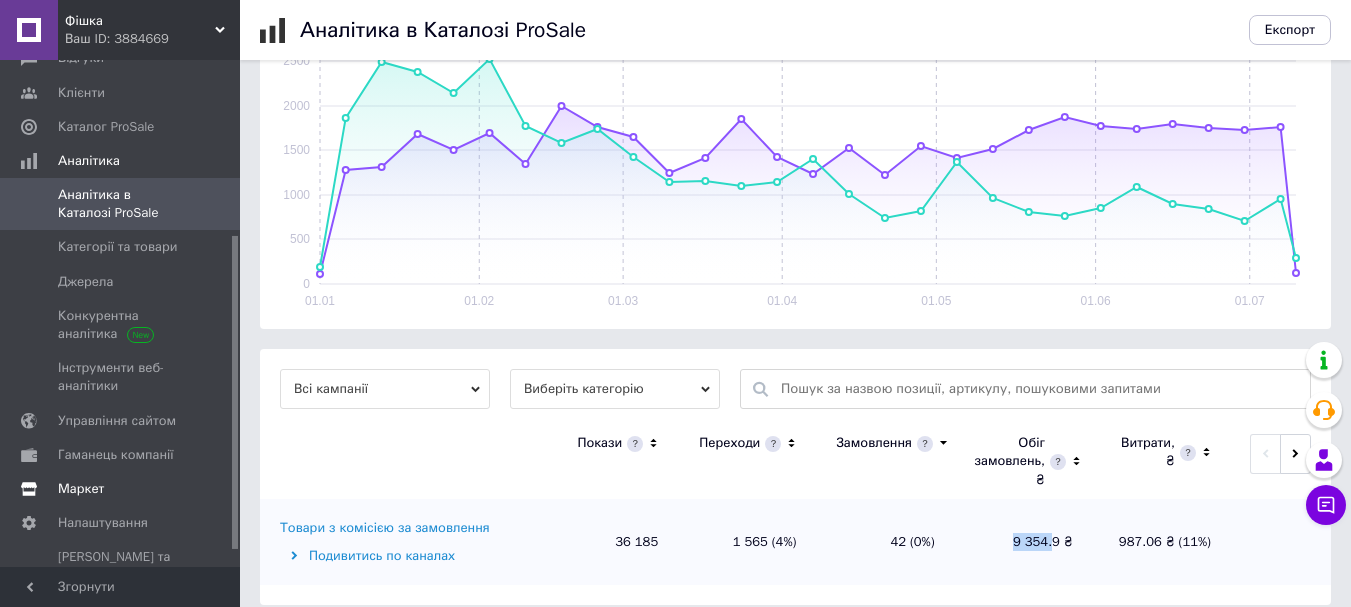 click on "Маркет" at bounding box center (121, 489) 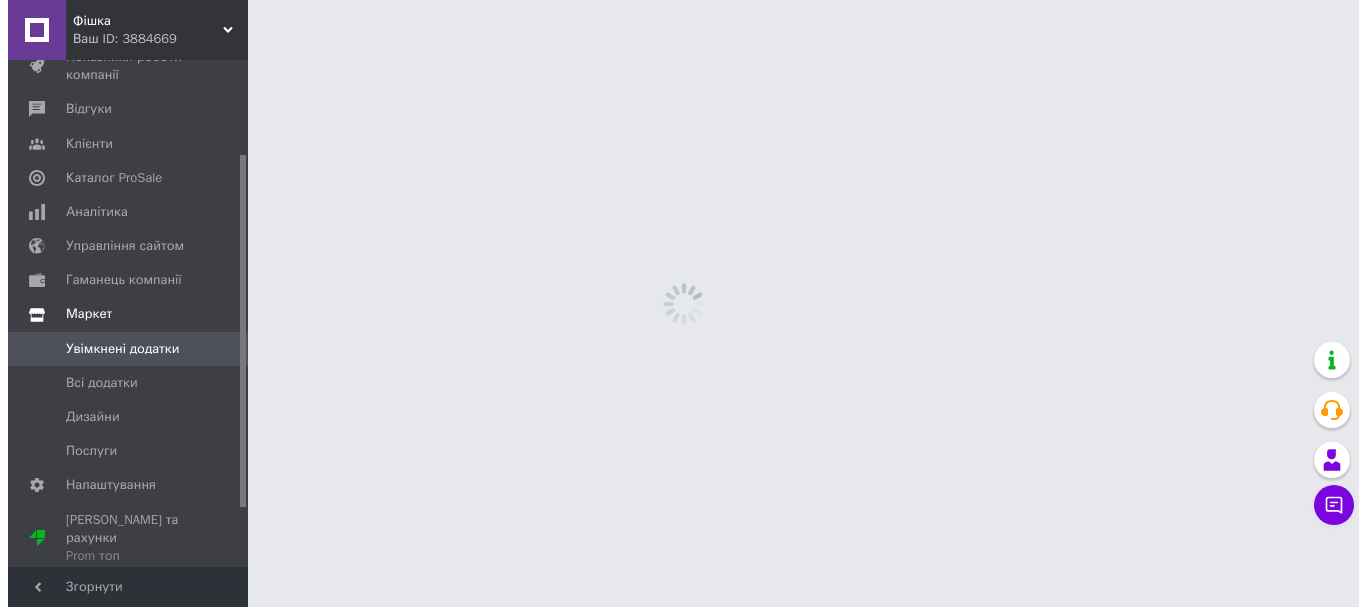 scroll, scrollTop: 0, scrollLeft: 0, axis: both 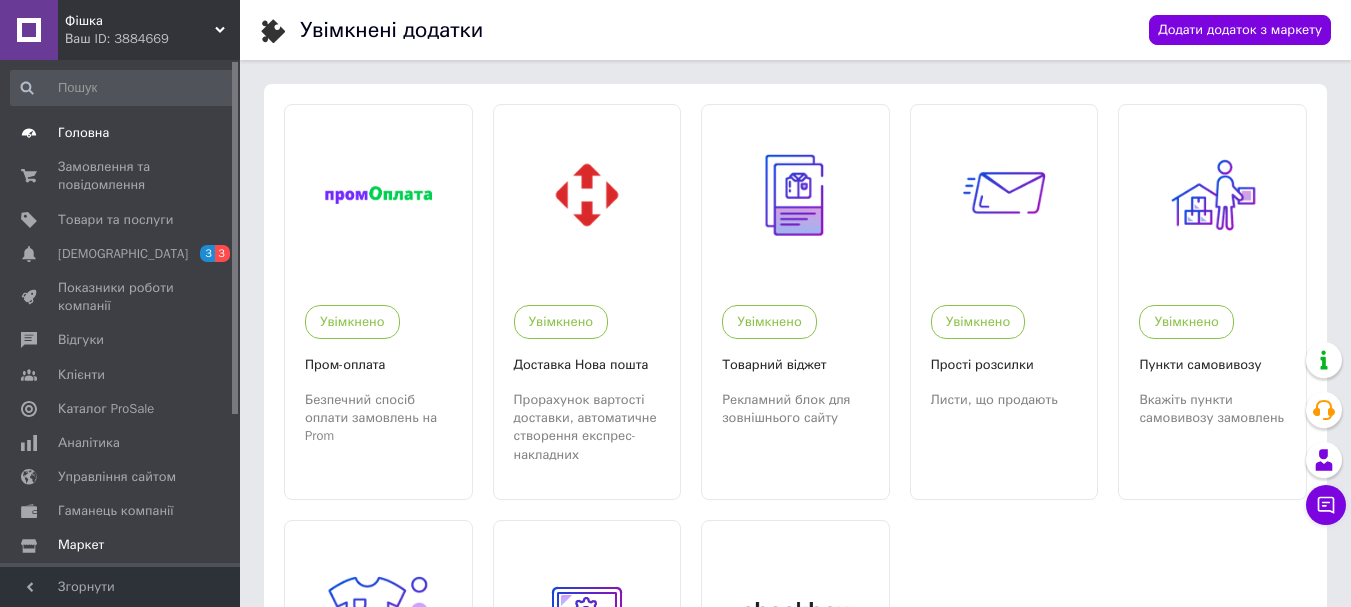 click on "Головна" at bounding box center (83, 133) 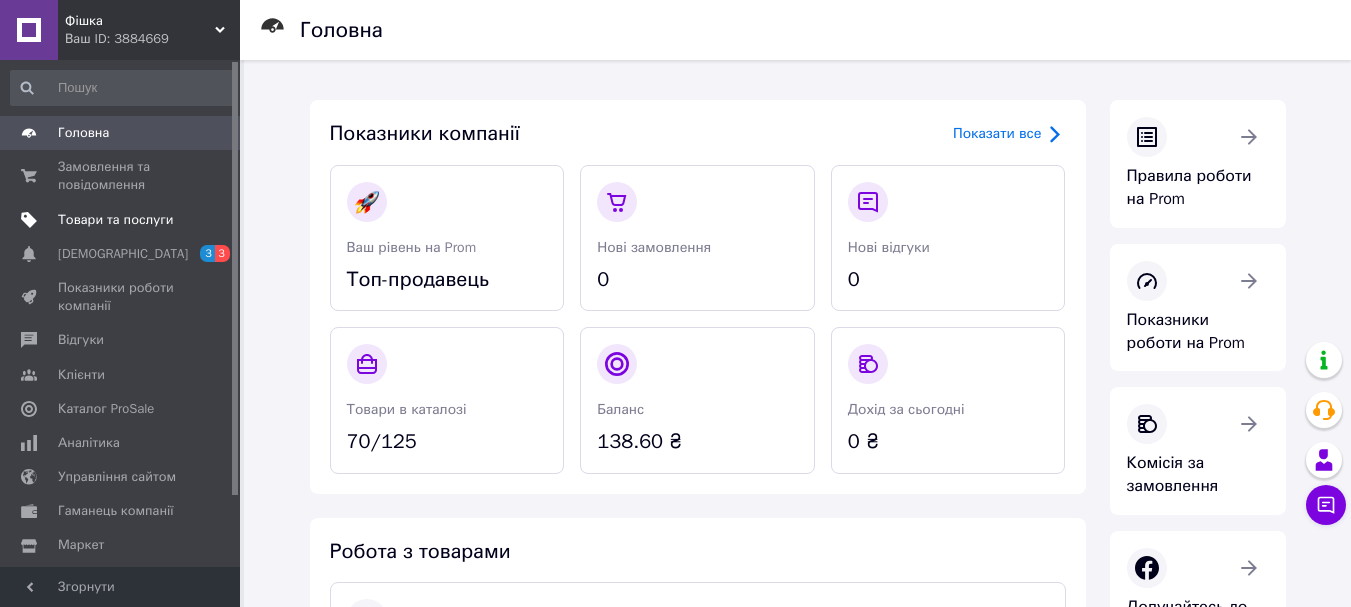 click on "Товари та послуги" at bounding box center [115, 220] 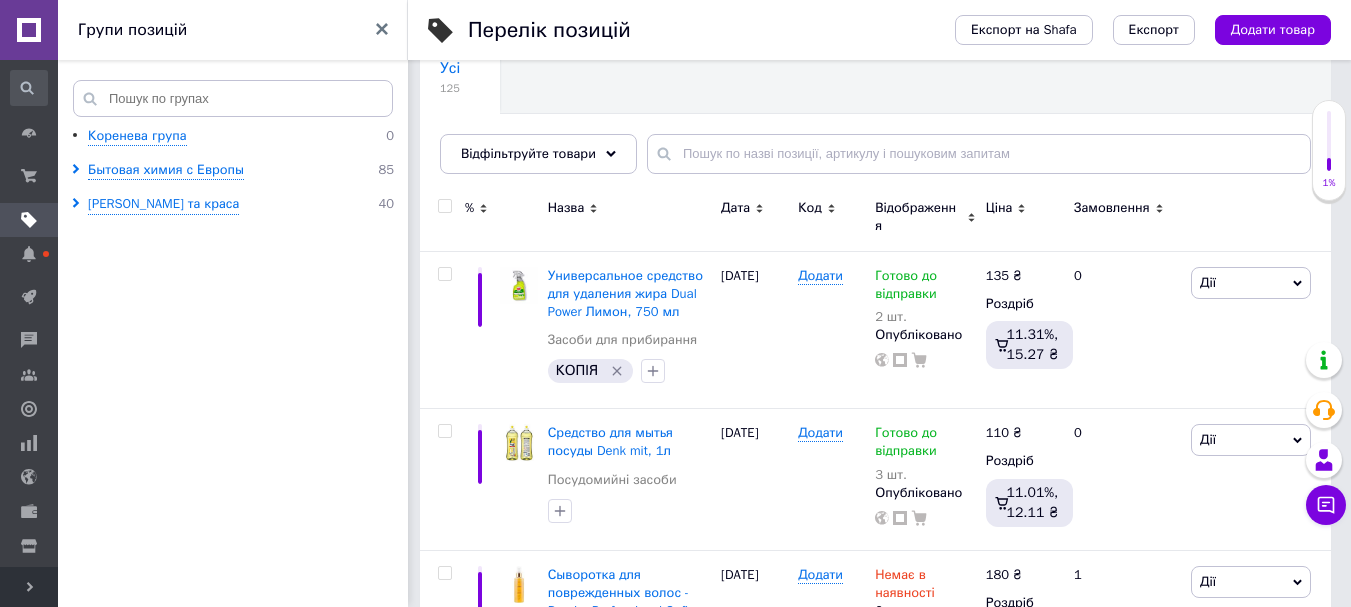 scroll, scrollTop: 200, scrollLeft: 0, axis: vertical 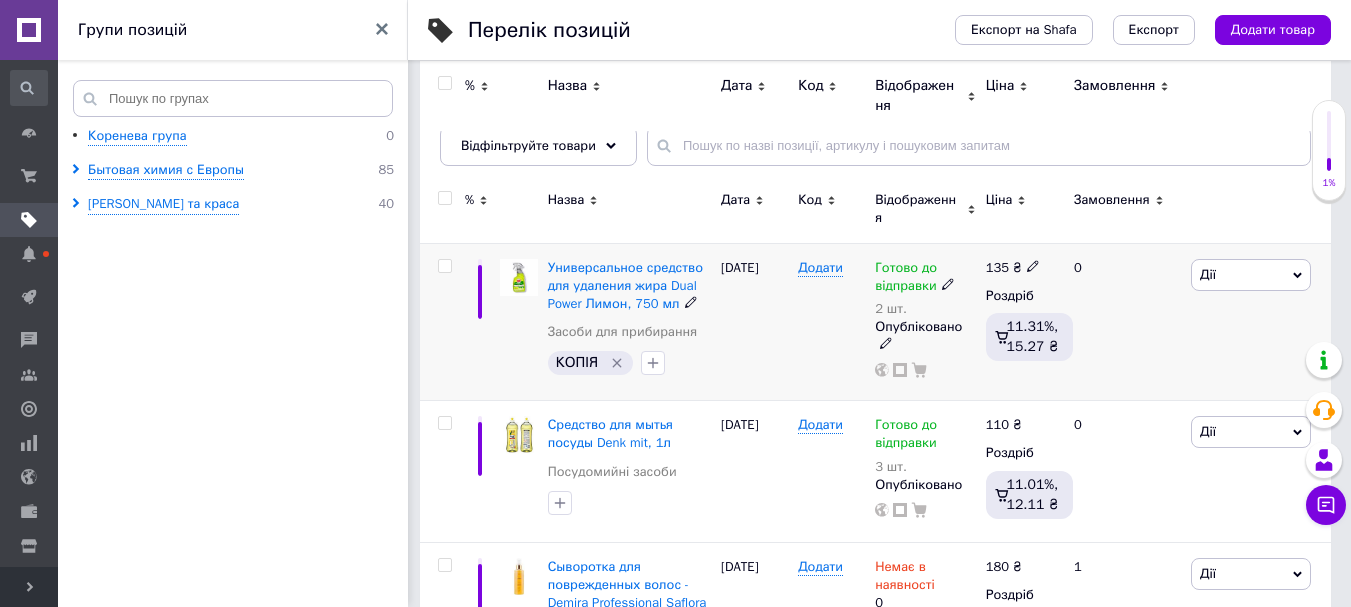 click 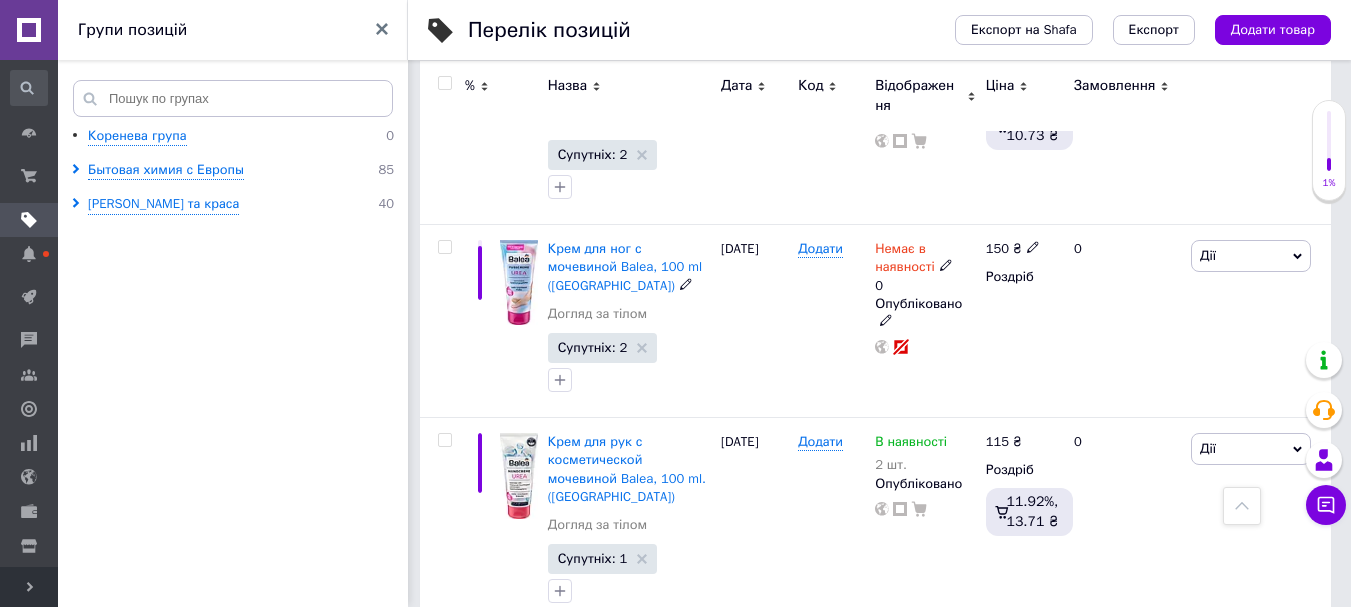 scroll, scrollTop: 1200, scrollLeft: 0, axis: vertical 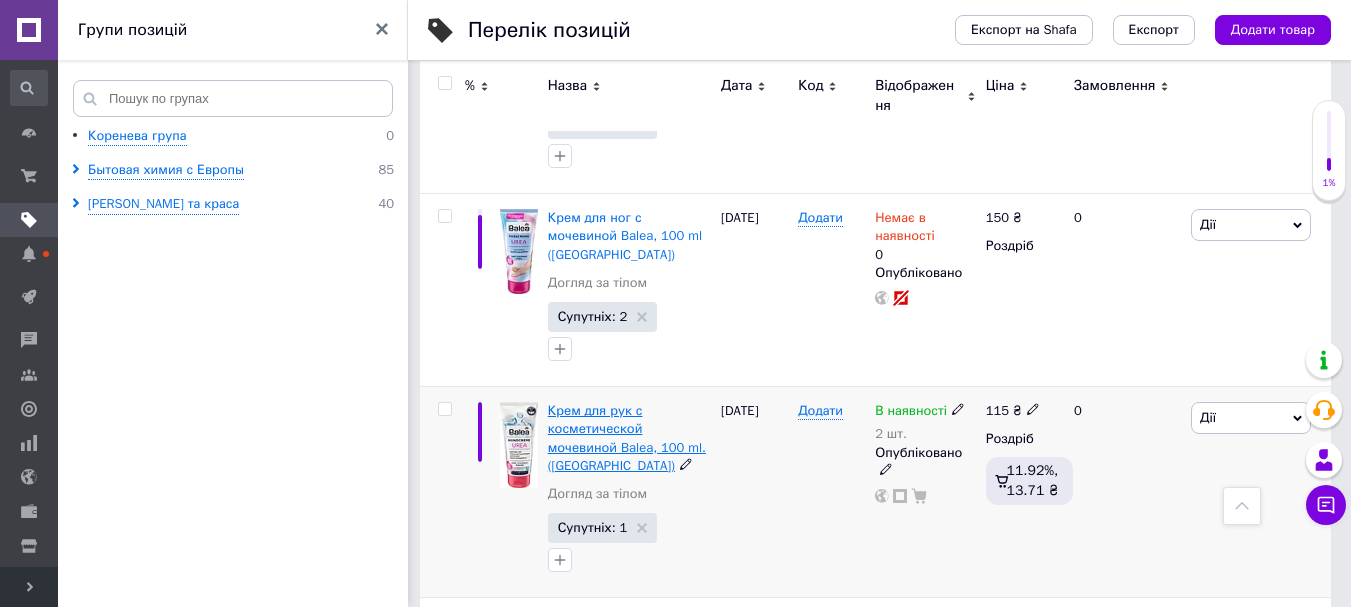 click on "Крем для рук с косметической мочевиной Balea, 100 ml. ([GEOGRAPHIC_DATA])" at bounding box center (627, 438) 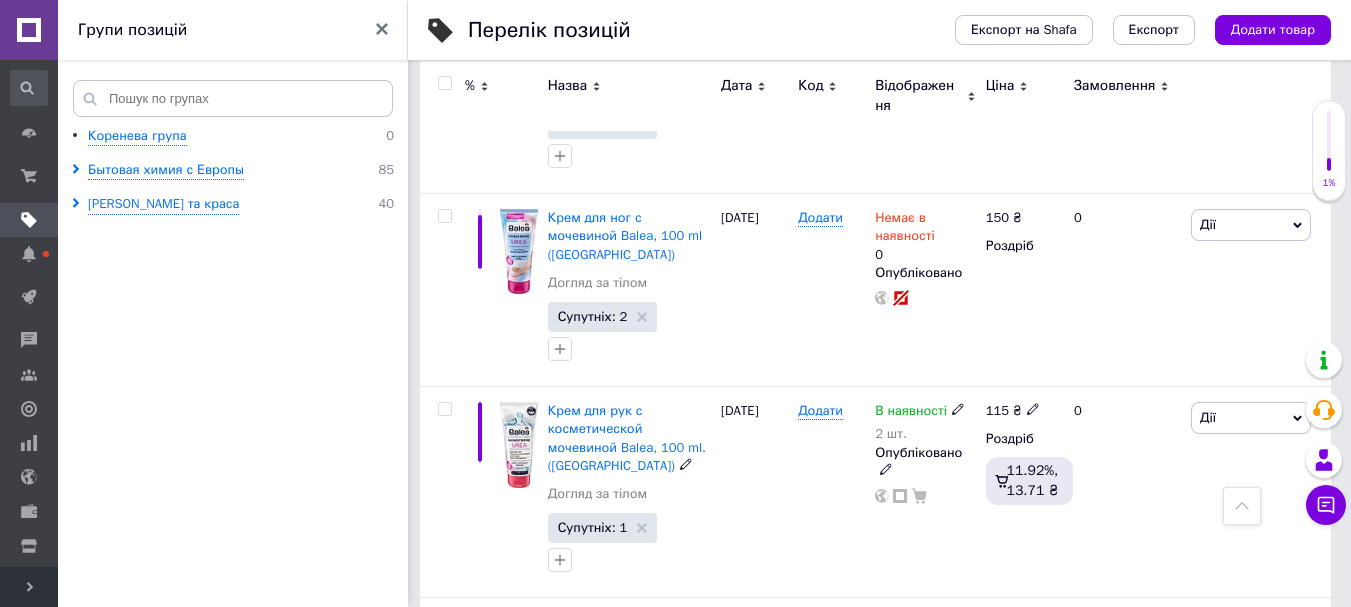 click on "Фішка Ваш ID: 3884669 Сайт Фішка Кабінет покупця Перевірити стан системи Сторінка на порталі Довідка Вийти Головна Замовлення та повідомлення Замовлення та повідомлення Замовлення Повідомлення Товари та послуги Товари та послуги Позиції Групи та добірки Сезонні знижки Категорії Імпорт Акції та промокоди [GEOGRAPHIC_DATA] позиції Відновлення позицій Характеристики Сповіщення Показники роботи компанії Відгуки Відгуки Про компанію з каталогів [DOMAIN_NAME] та [DOMAIN_NAME] Про товари з каталогу Prom Про компанію на сайті компанії 0" at bounding box center [675, 961] 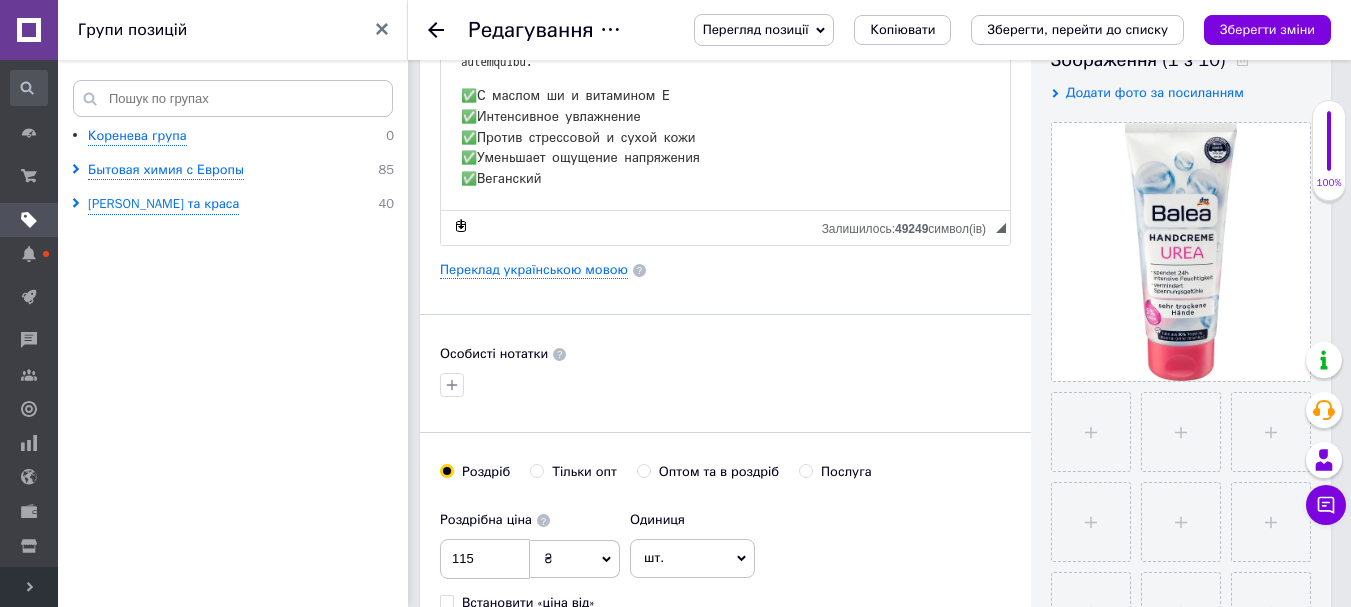 scroll, scrollTop: 400, scrollLeft: 0, axis: vertical 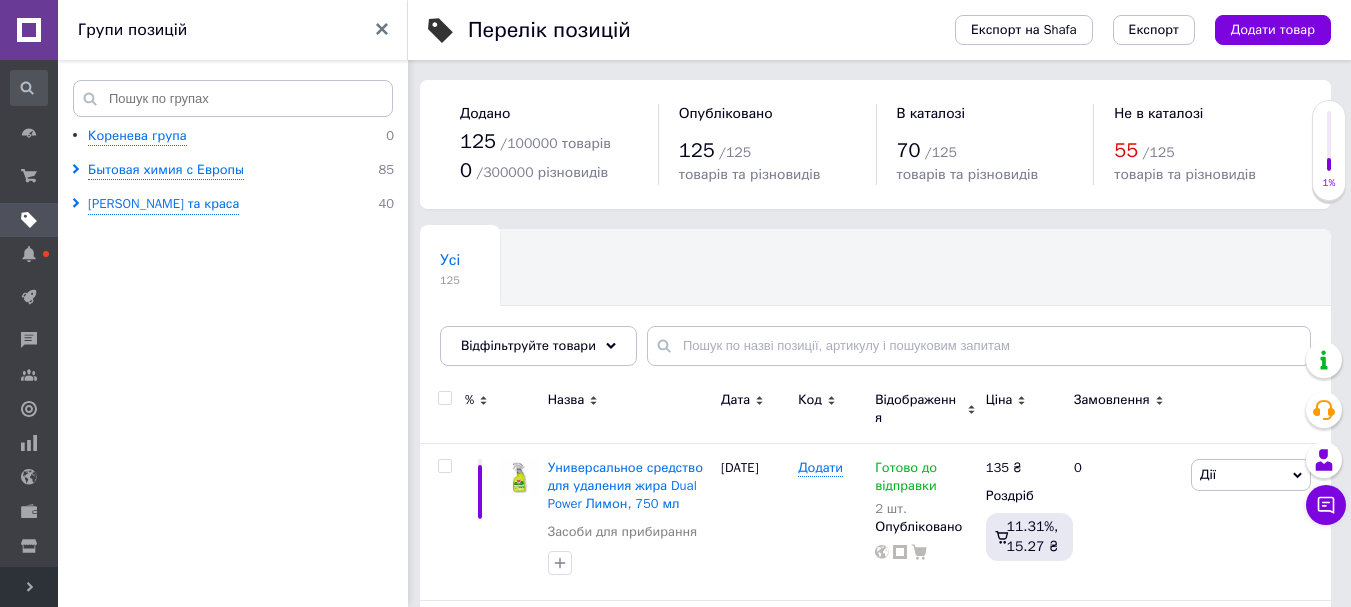 click on "Перелік позицій Експорт на Shafa Експорт Додати товар Додано 125   / 100000   товарів 0   / 300000   різновидів Опубліковано 125   / 125 товарів та різновидів В каталозі 70   / 125 товарів та різновидів Не в каталозі 55   / 125 товарів та різновидів Усі 125 Ok Відфільтровано...  Зберегти Нічого не знайдено Можливо, помилка у слові  або немає відповідностей за вашим запитом. Усі 125 Відфільтруйте товари % Назва Дата Код Відображення Ціна Замовлення Универсальное средство для удаления жира Dual Power Лимон, 750 мл Засоби для прибирання [DATE] Додати Готово до відправки 2 шт. Опубліковано 135   ₴ 0 Дії" at bounding box center (875, 2161) 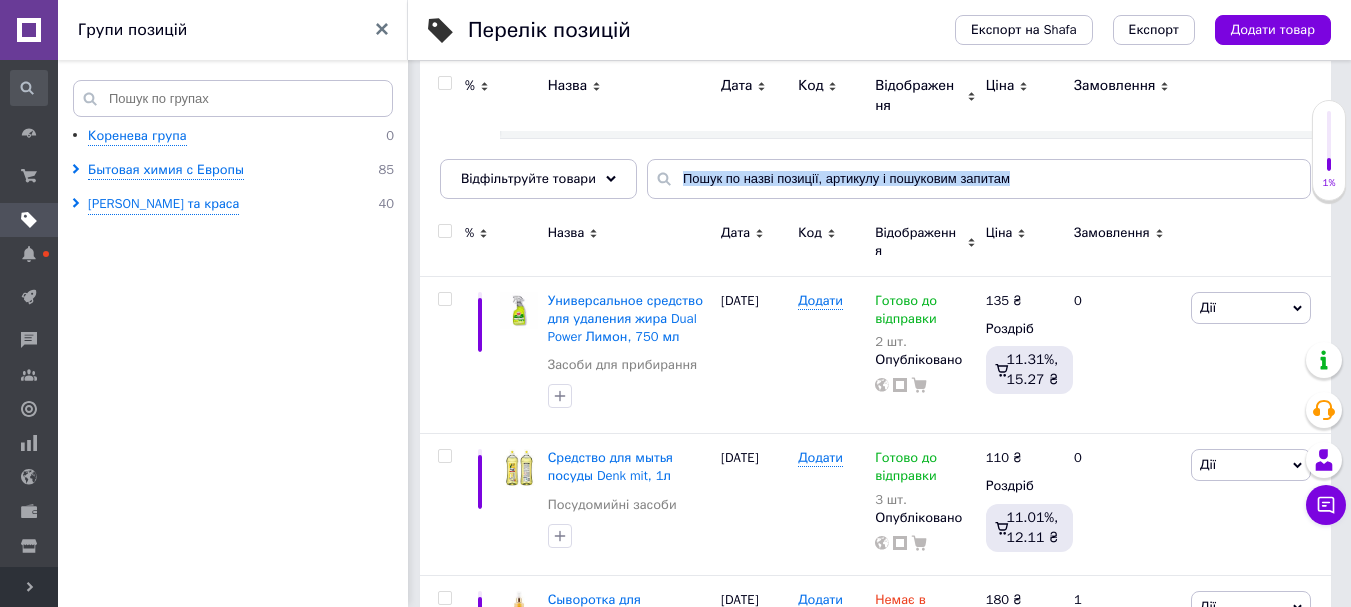scroll, scrollTop: 0, scrollLeft: 0, axis: both 